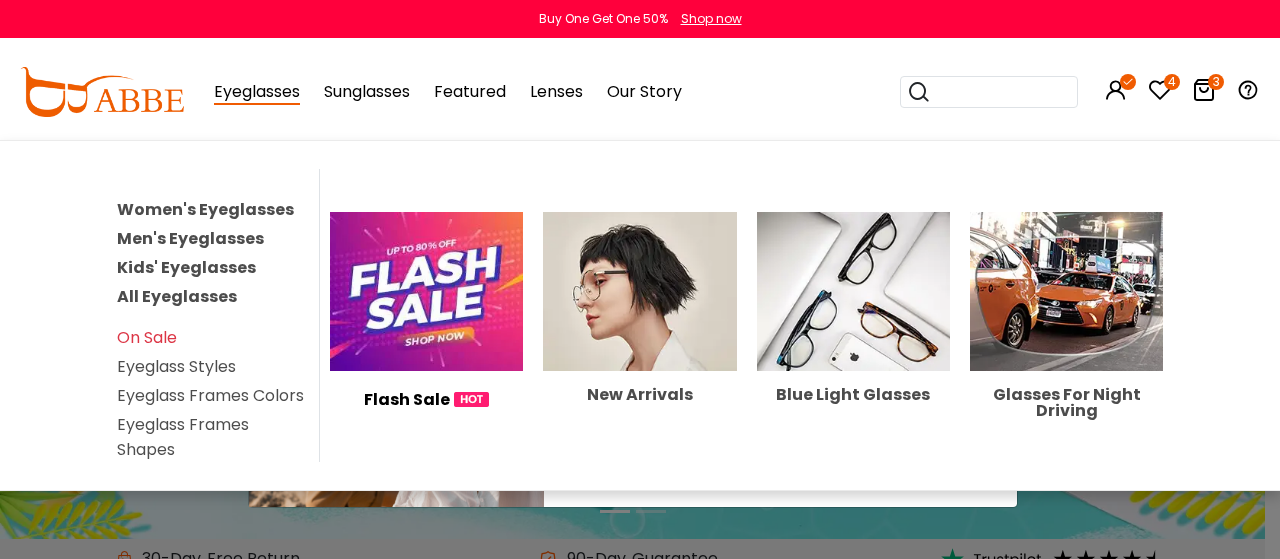 scroll, scrollTop: 0, scrollLeft: 0, axis: both 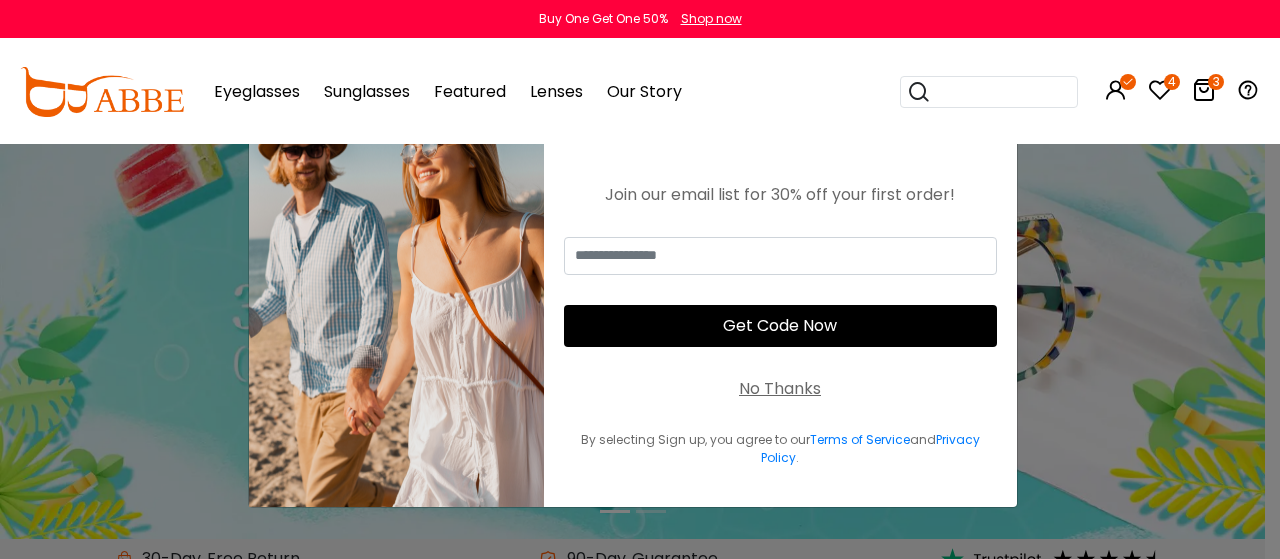 click on "Take 30% Off
Join our email list for 30% off your first order!
Get Code Now
No Thanks
By selecting Sign up, you agree to our
Terms of Service
and
Privacy Policy ." at bounding box center (780, 280) 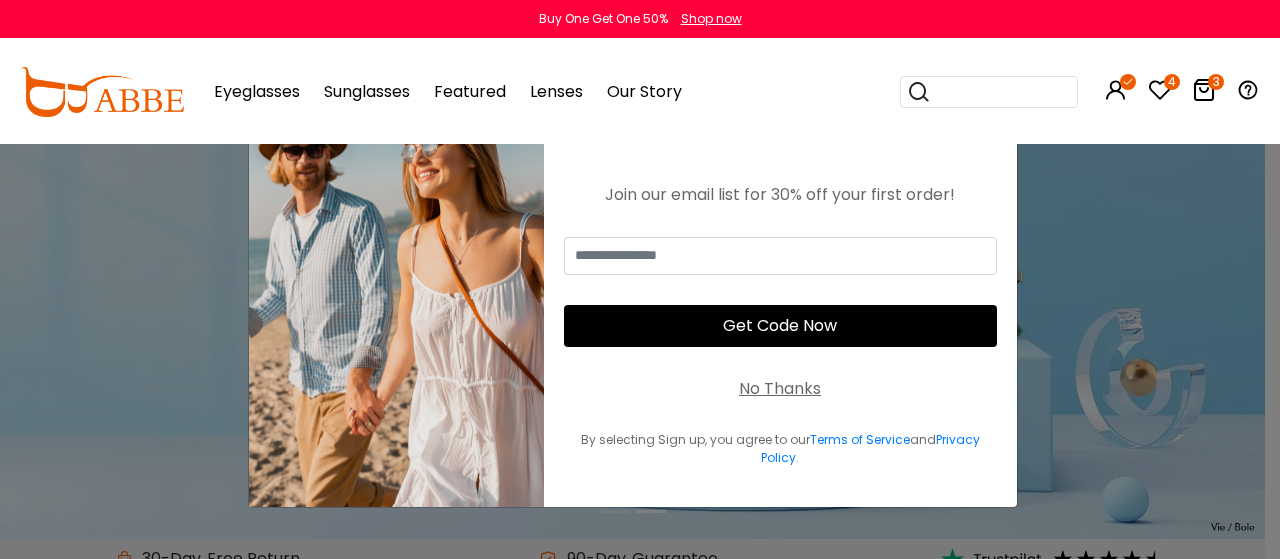 click on "No Thanks" at bounding box center [780, 389] 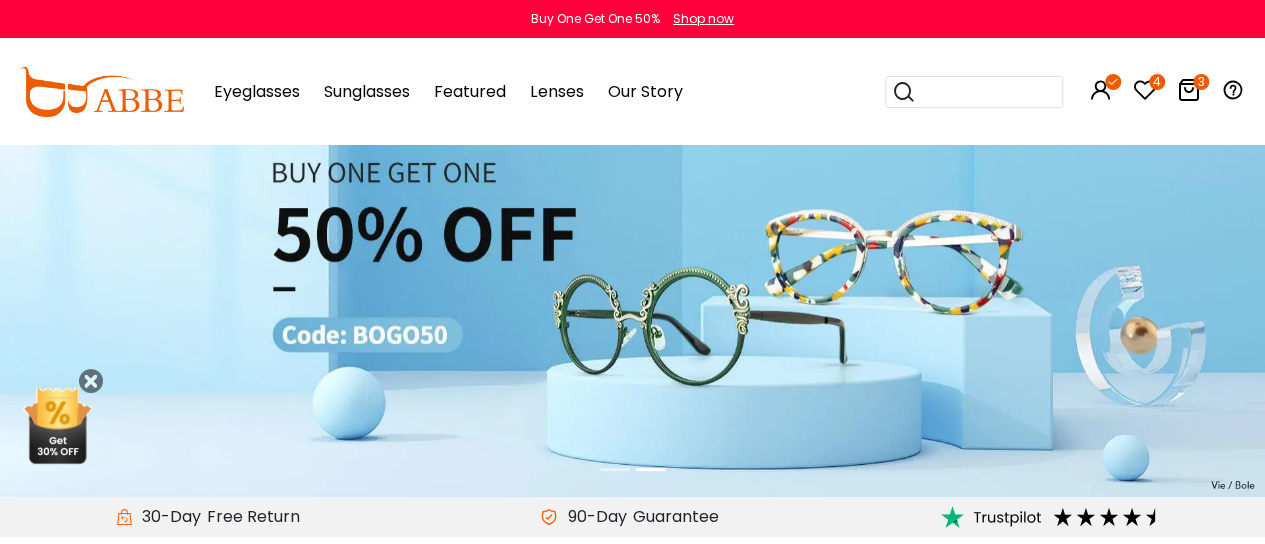 scroll, scrollTop: 0, scrollLeft: 0, axis: both 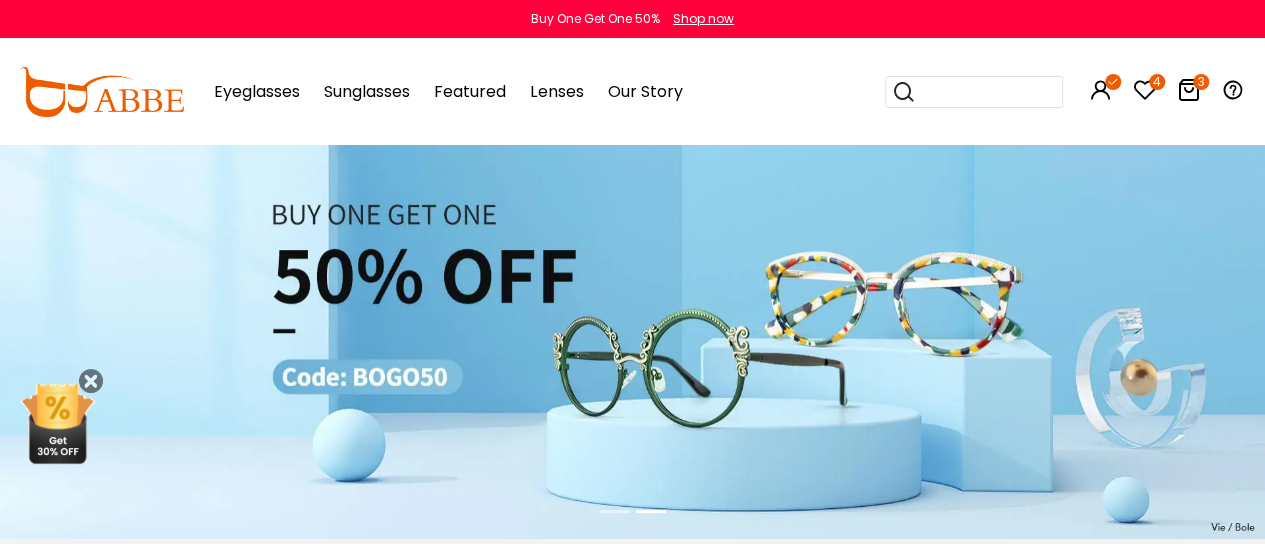 click on "3" at bounding box center (1201, 82) 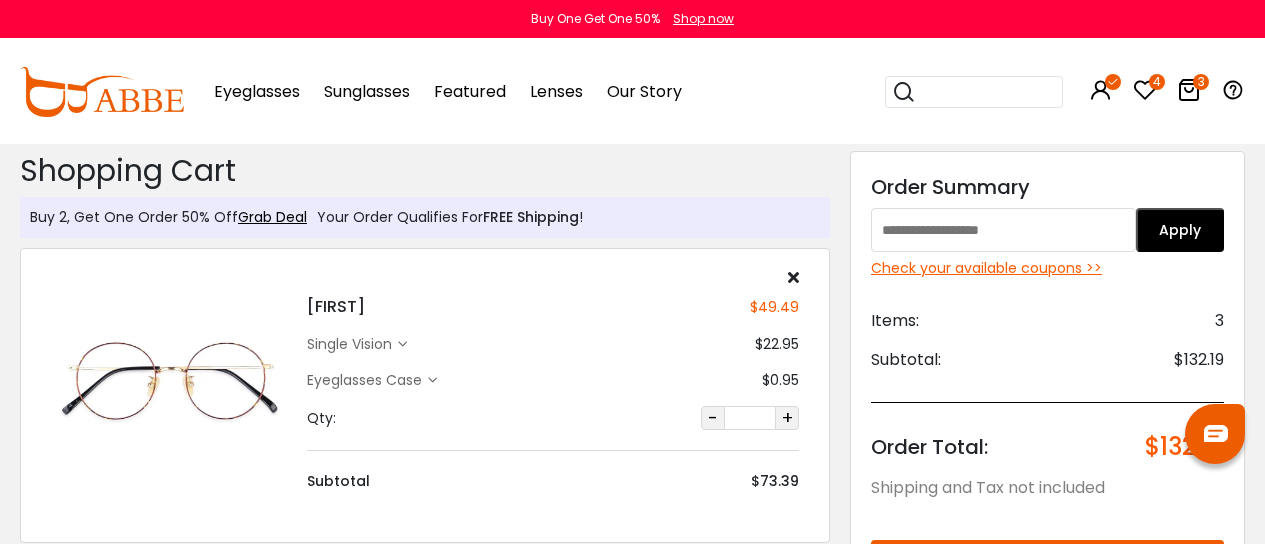scroll, scrollTop: 0, scrollLeft: 0, axis: both 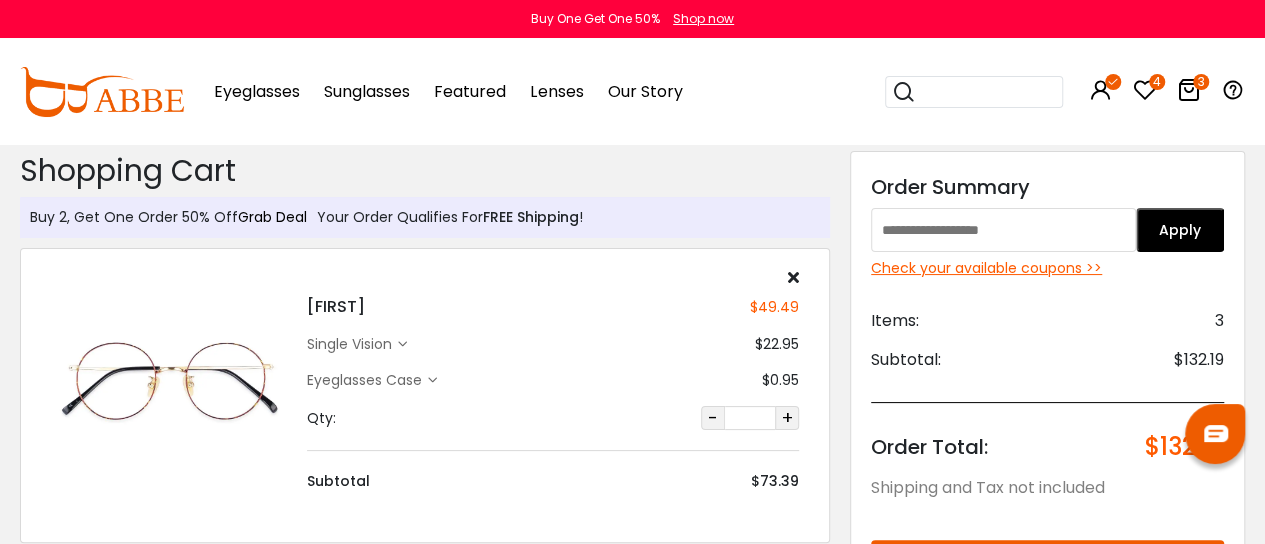 click on "Grab Deal" at bounding box center (272, 217) 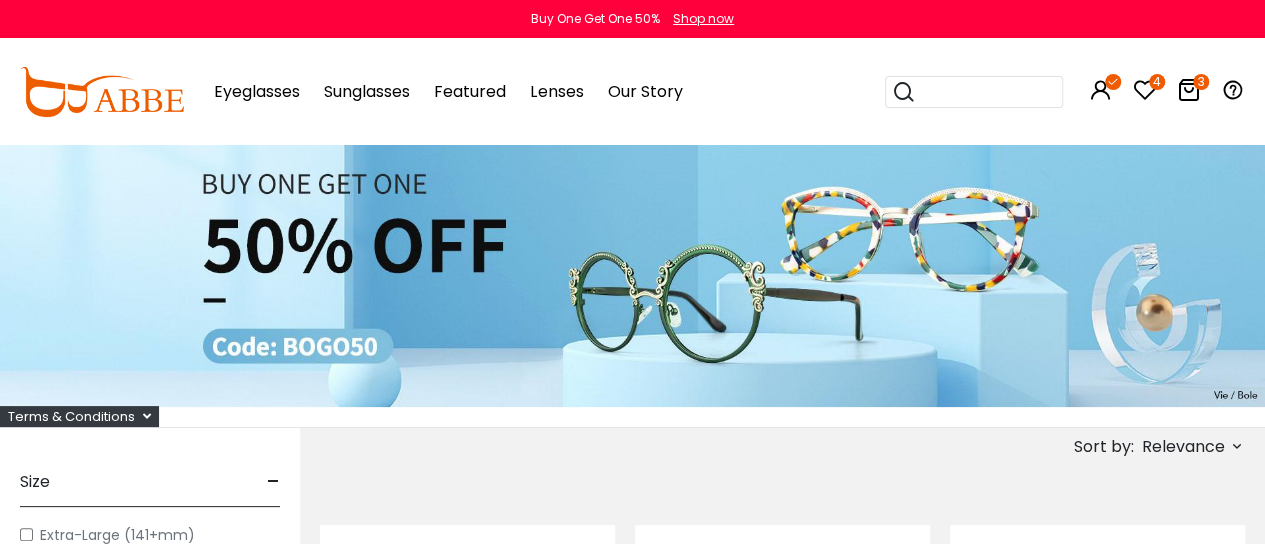 scroll, scrollTop: 0, scrollLeft: 0, axis: both 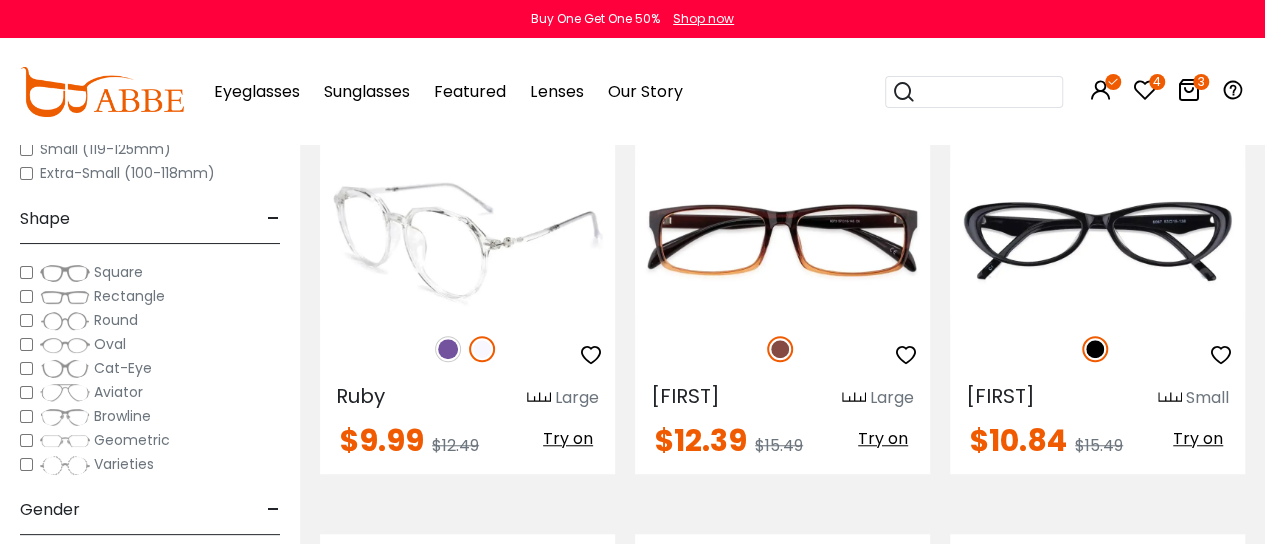click at bounding box center [467, 239] 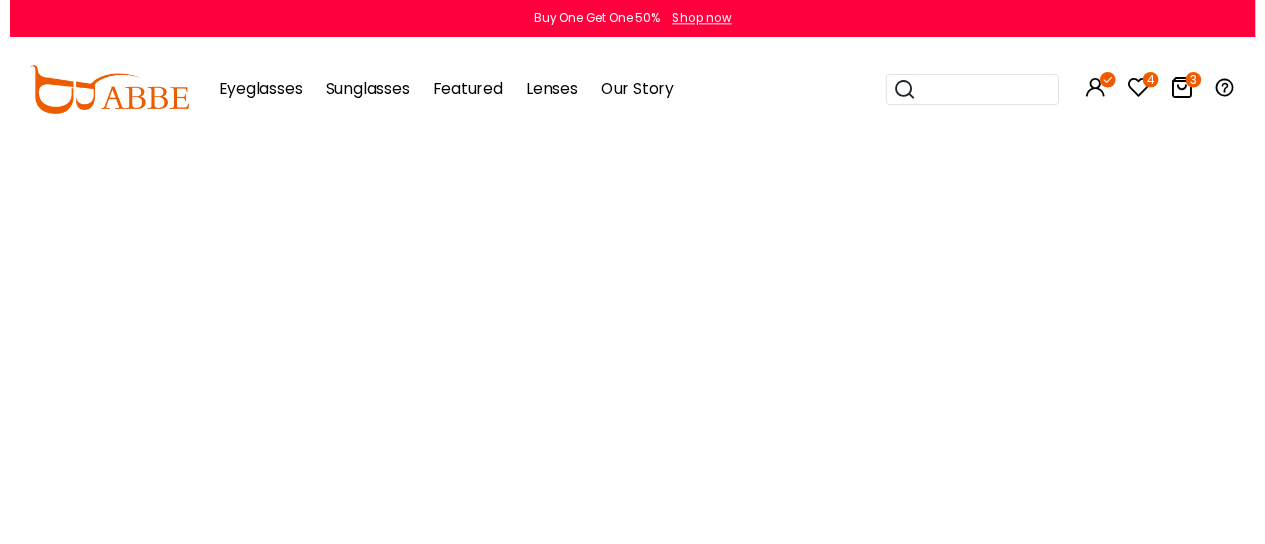 scroll, scrollTop: 0, scrollLeft: 0, axis: both 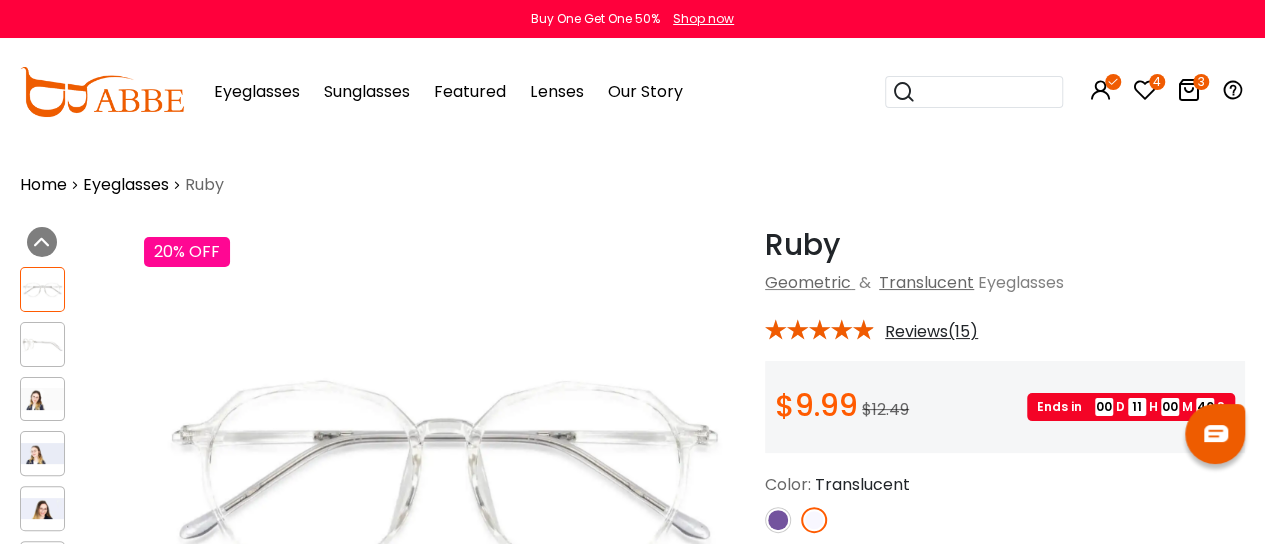 click at bounding box center [778, 520] 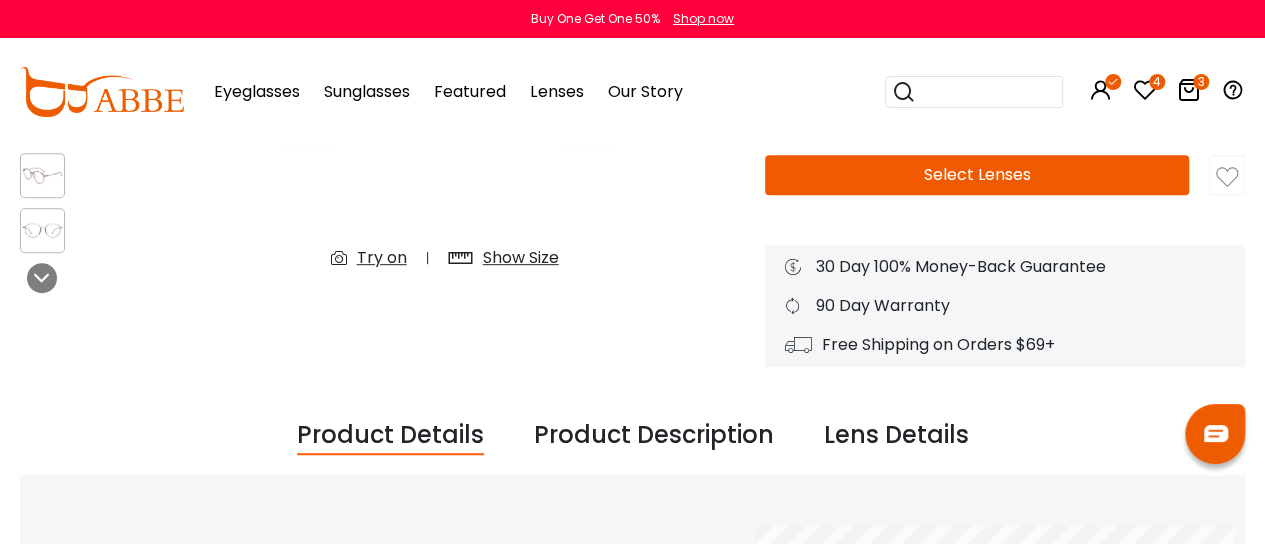 scroll, scrollTop: 300, scrollLeft: 0, axis: vertical 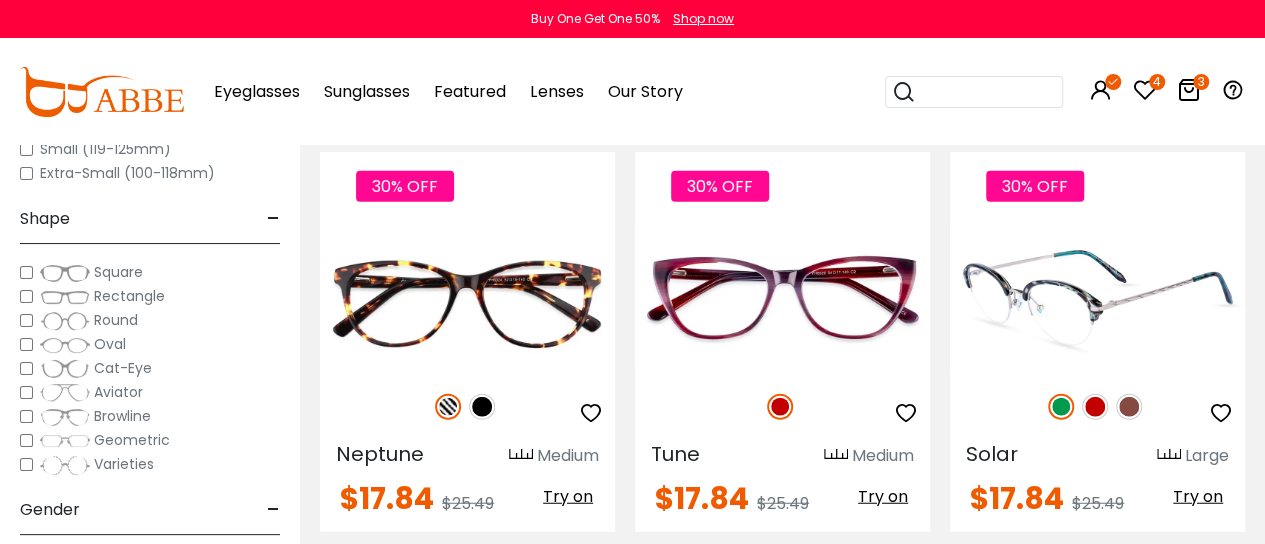 click at bounding box center [1095, 407] 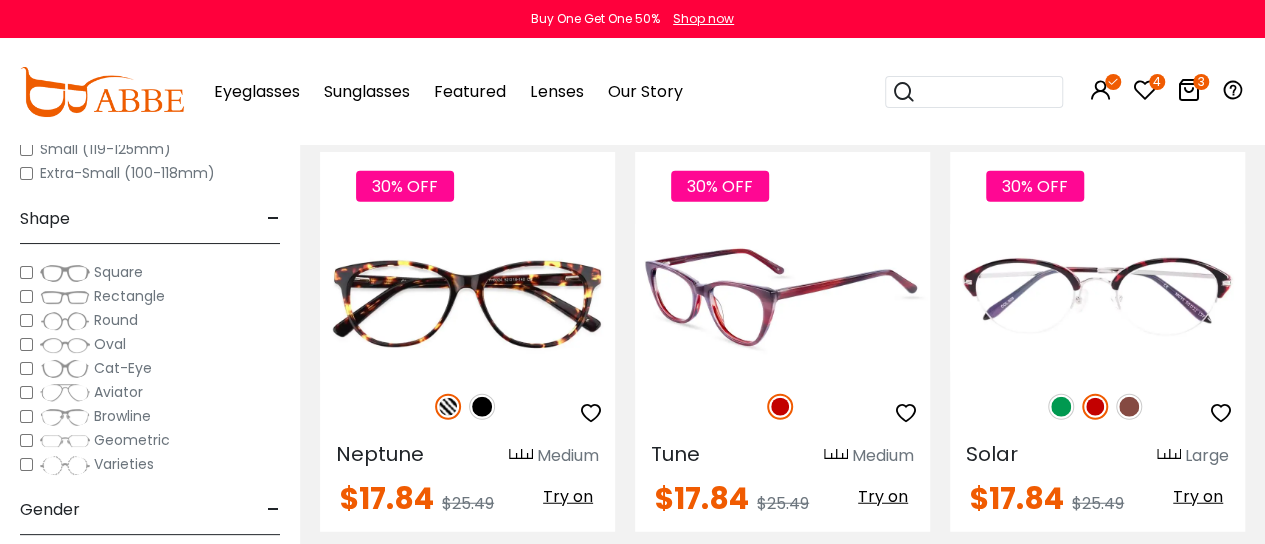 click at bounding box center (782, 297) 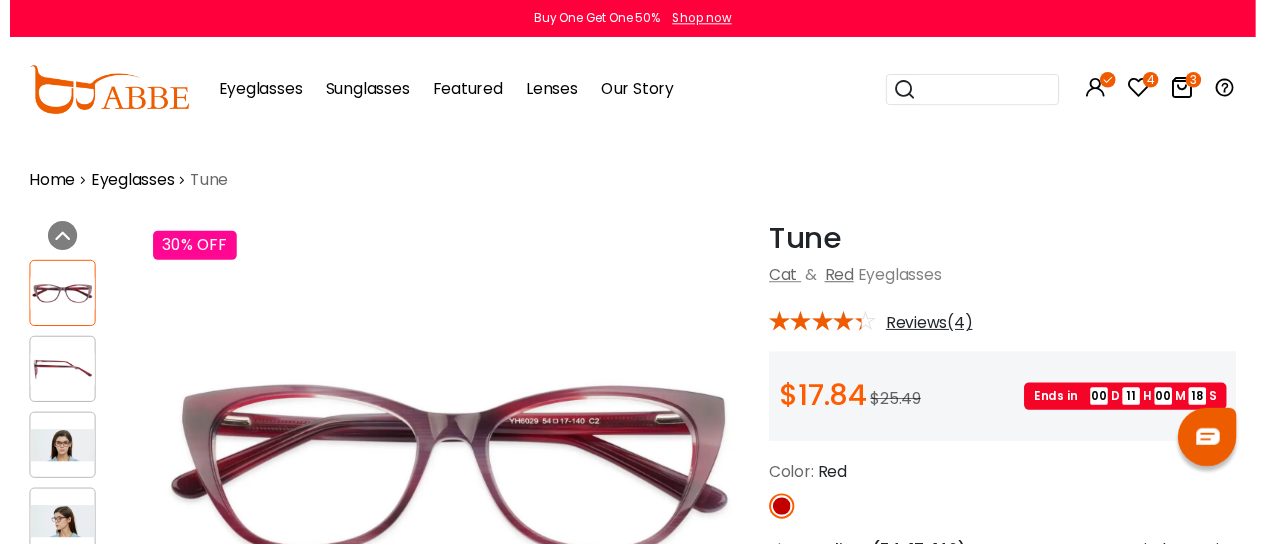scroll, scrollTop: 0, scrollLeft: 0, axis: both 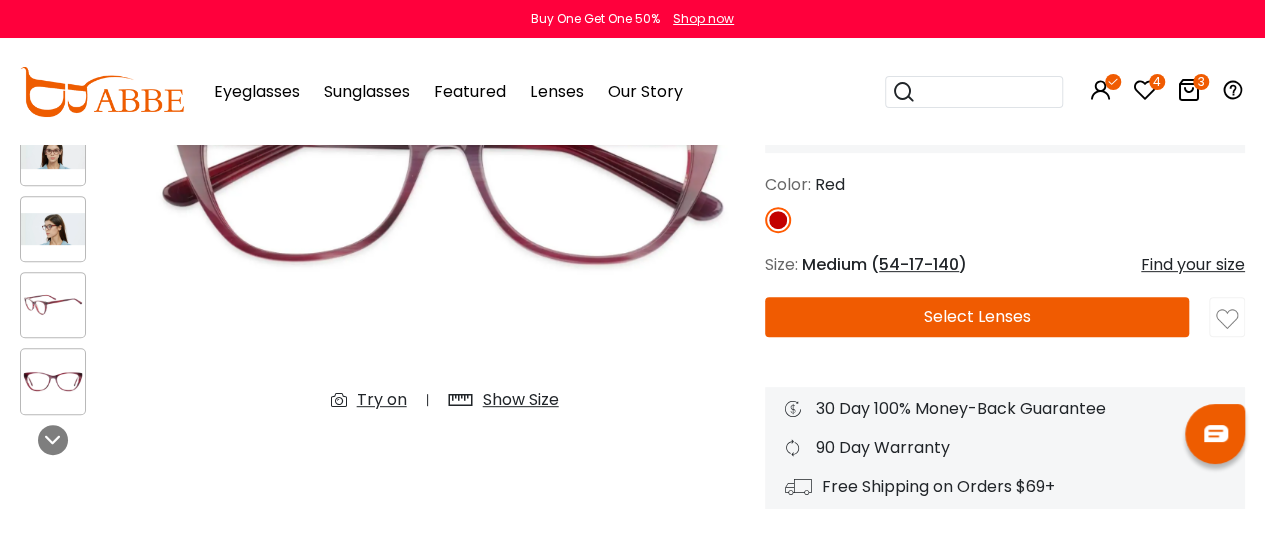 click at bounding box center (53, 153) 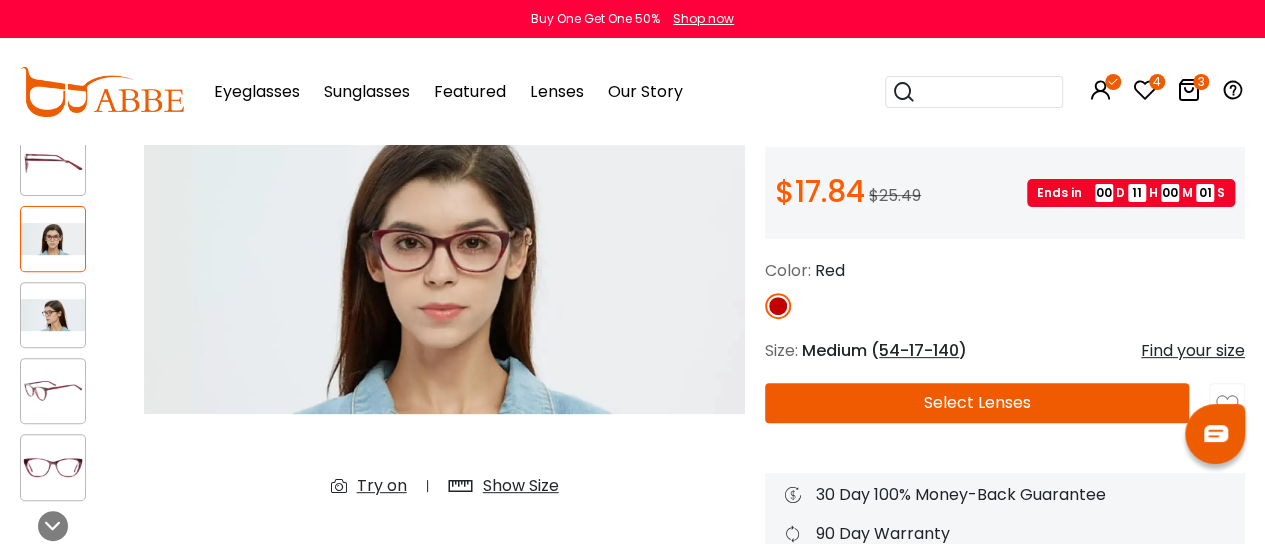 scroll, scrollTop: 400, scrollLeft: 0, axis: vertical 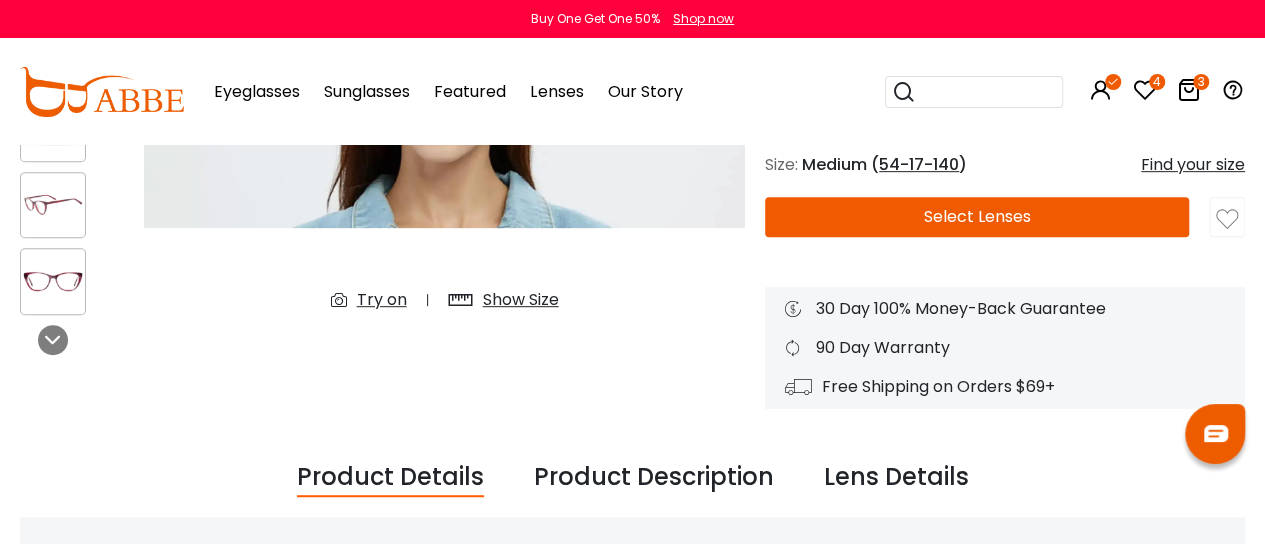 click on "Try on" at bounding box center (382, 300) 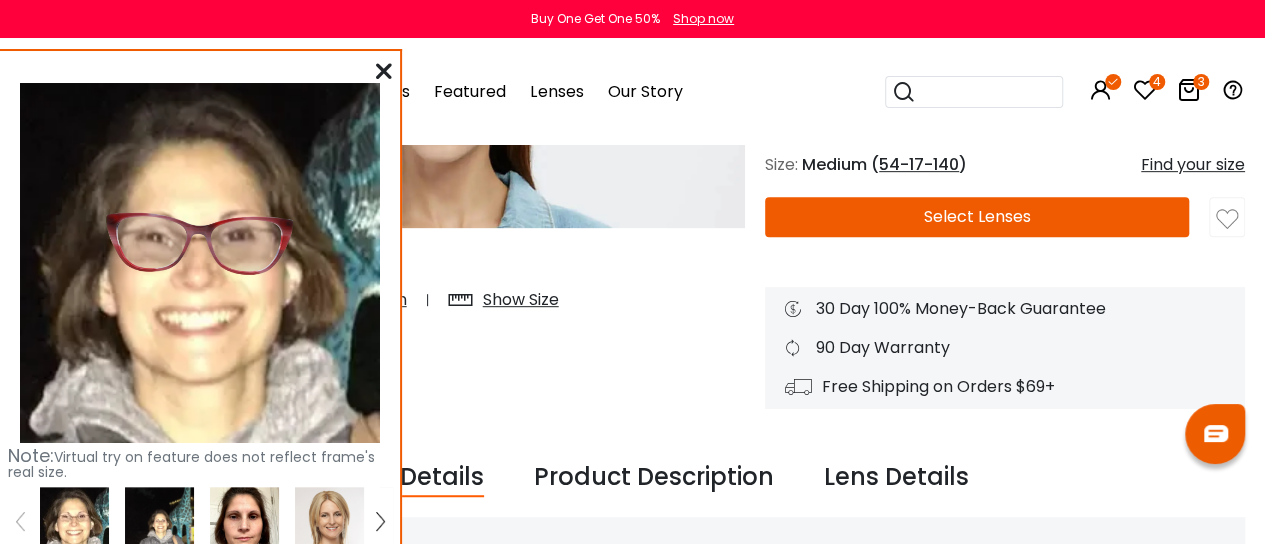 click at bounding box center (244, 521) 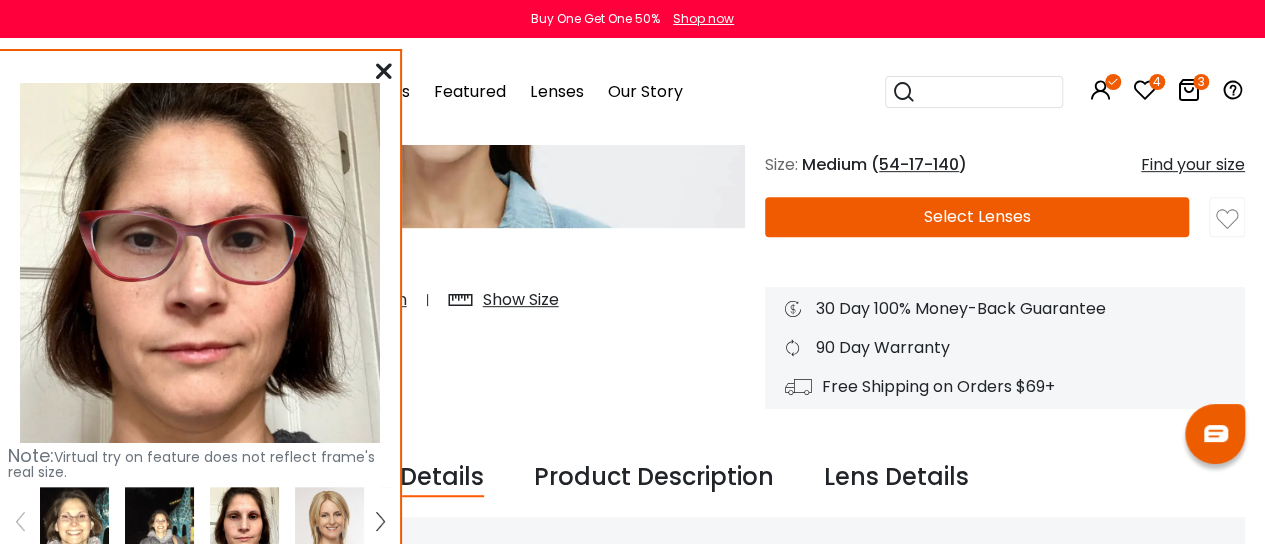 click at bounding box center (384, 71) 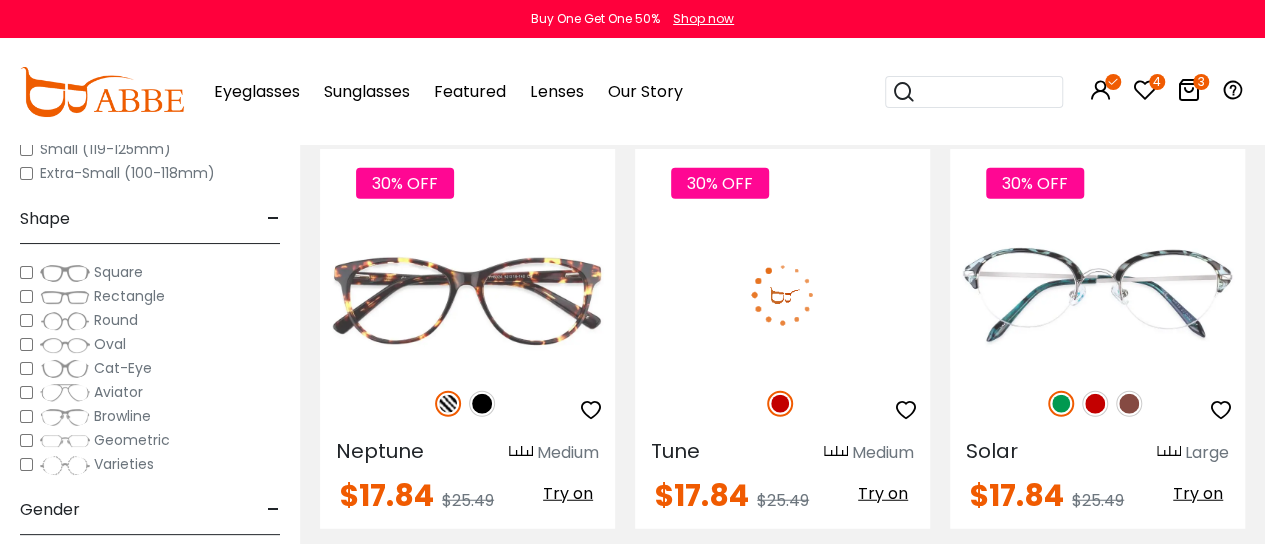 scroll, scrollTop: 0, scrollLeft: 0, axis: both 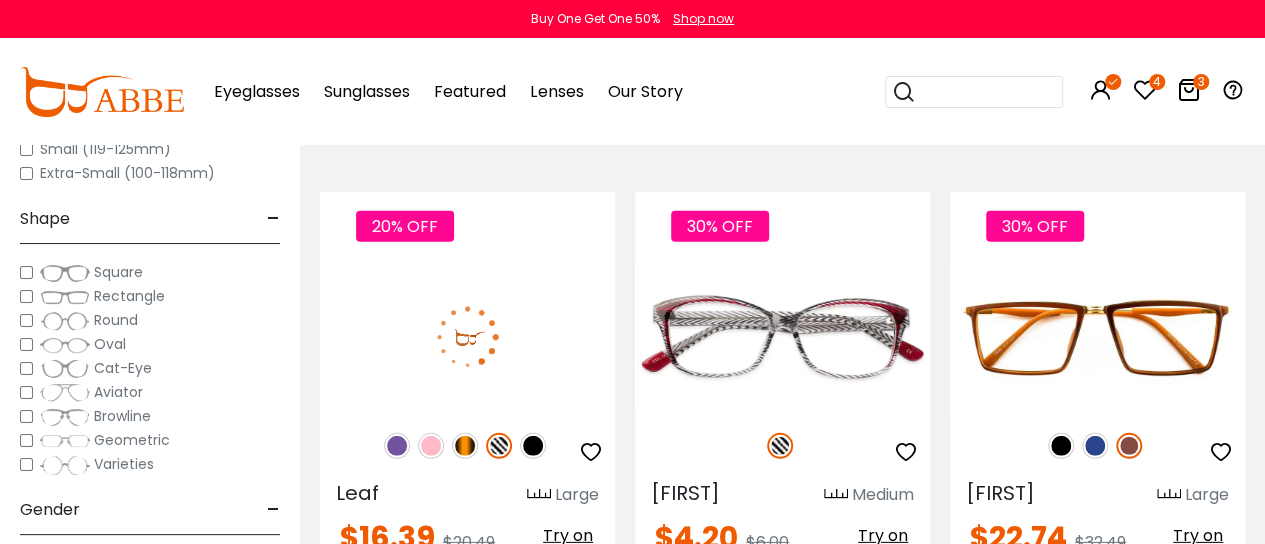 click at bounding box center [431, 446] 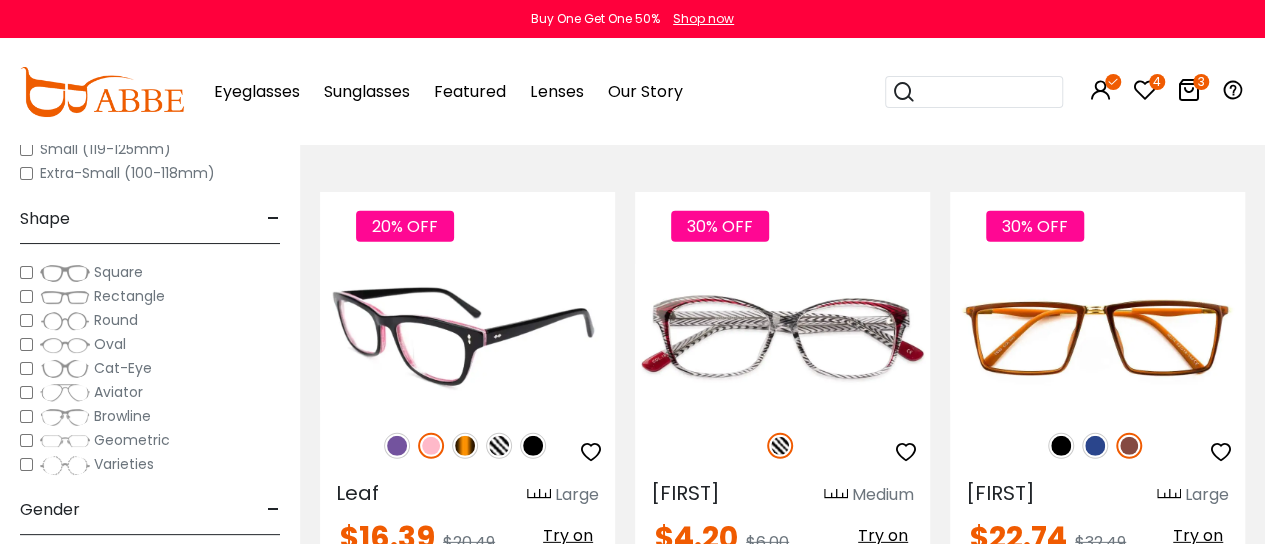 click at bounding box center [397, 446] 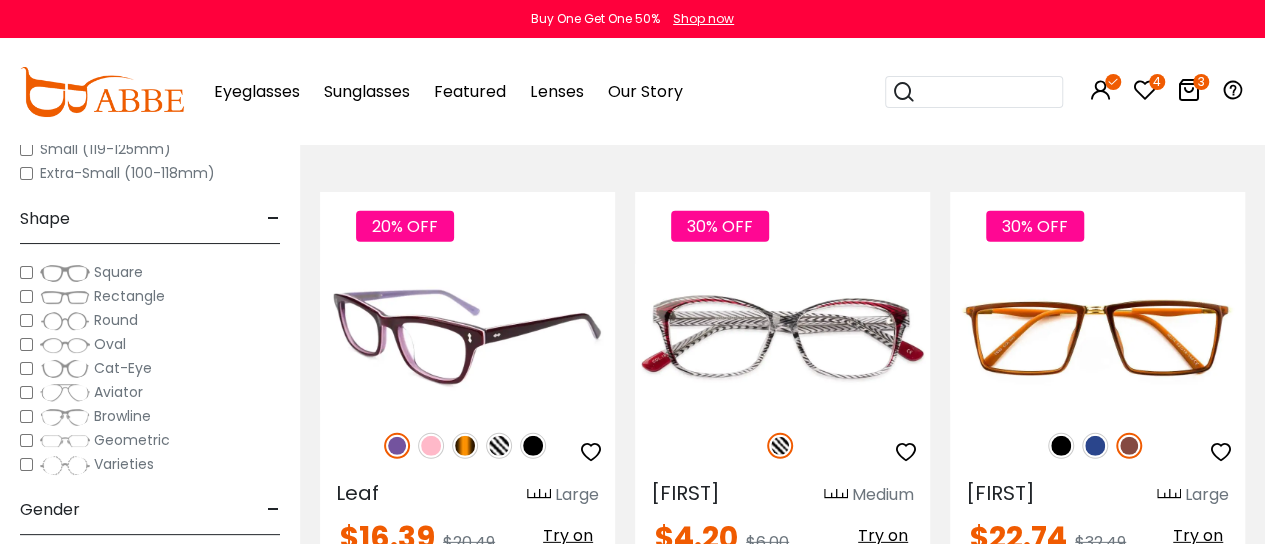 click at bounding box center (499, 446) 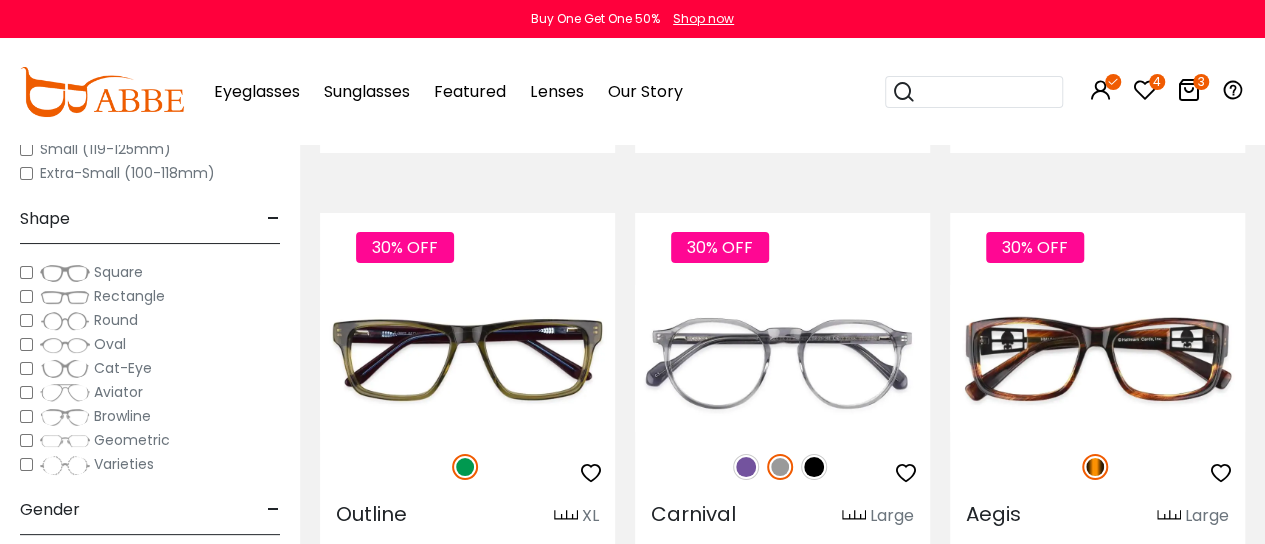 scroll, scrollTop: 7400, scrollLeft: 0, axis: vertical 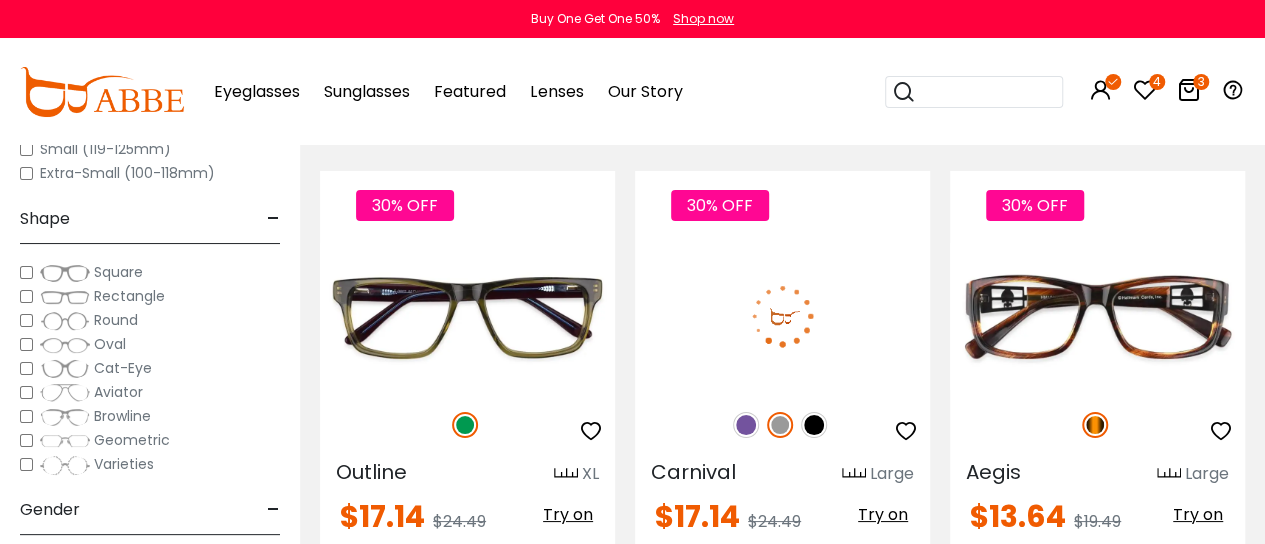 click at bounding box center [746, 425] 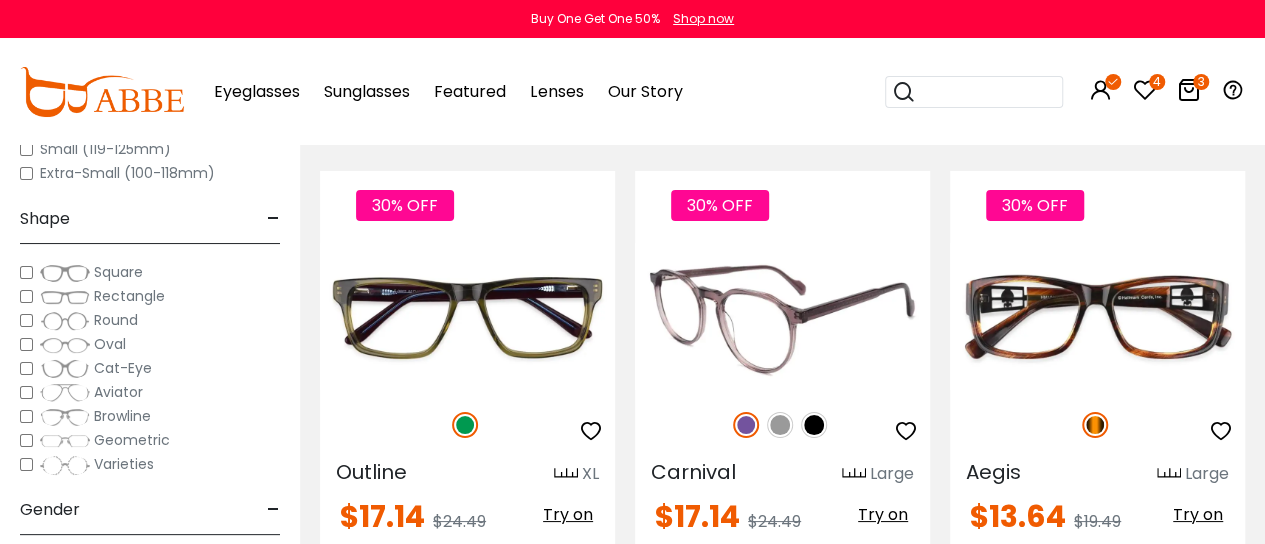click at bounding box center [782, 316] 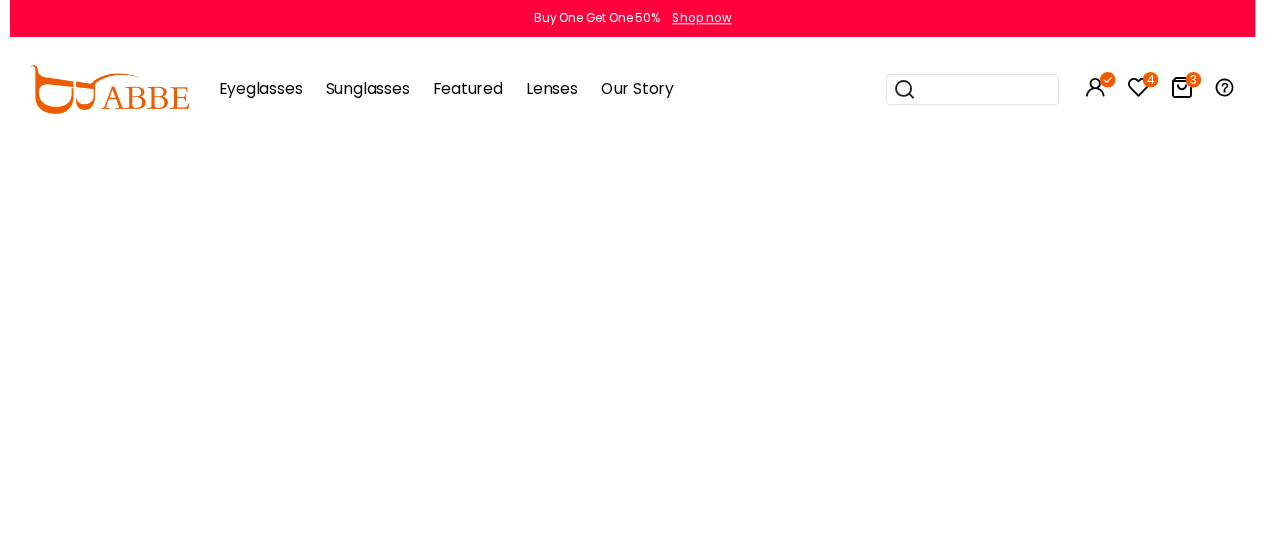 scroll, scrollTop: 0, scrollLeft: 0, axis: both 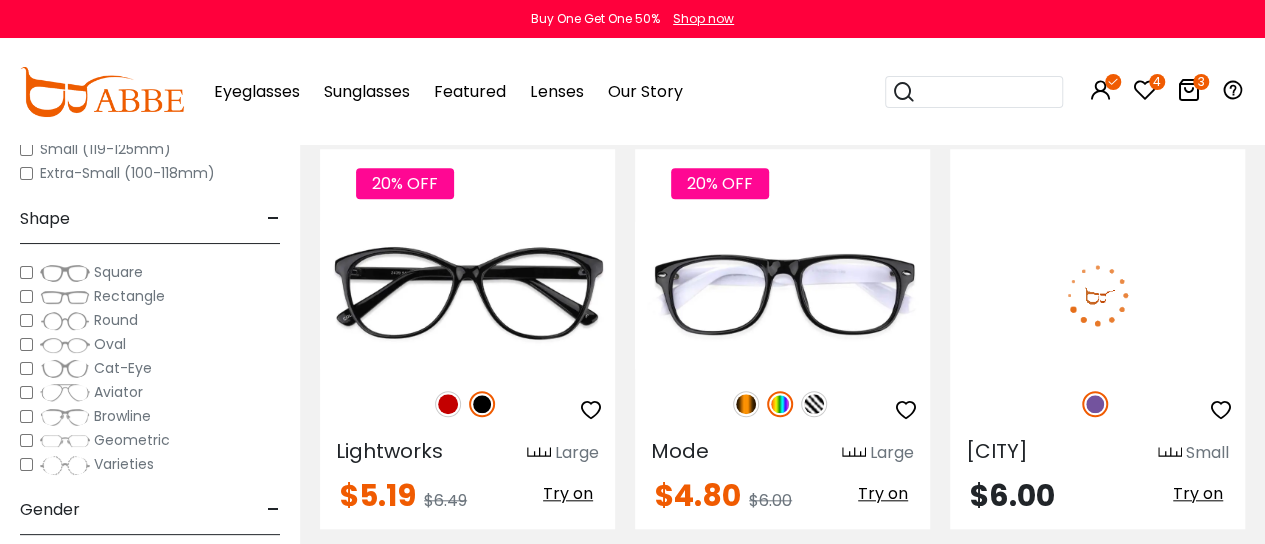 click at bounding box center [1097, 294] 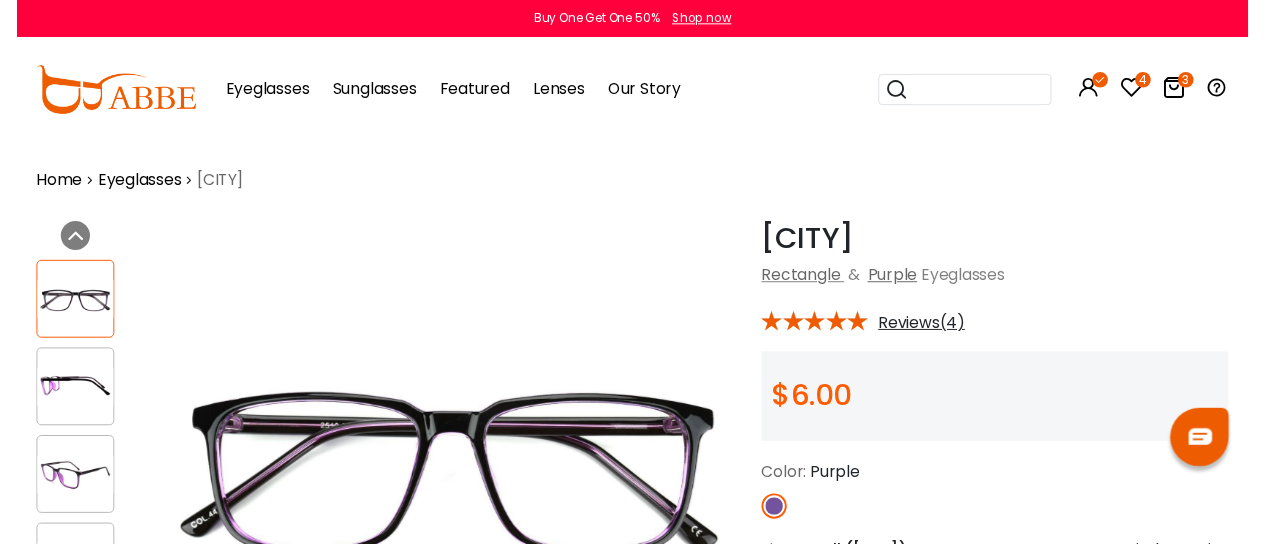 scroll, scrollTop: 0, scrollLeft: 0, axis: both 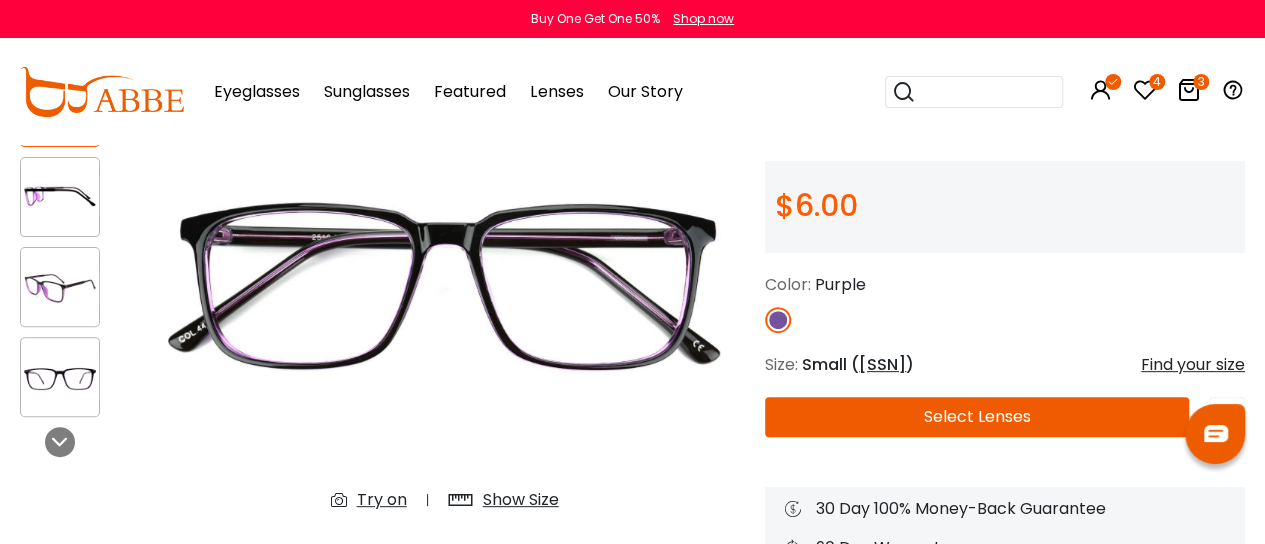 click on "Try on" at bounding box center [382, 500] 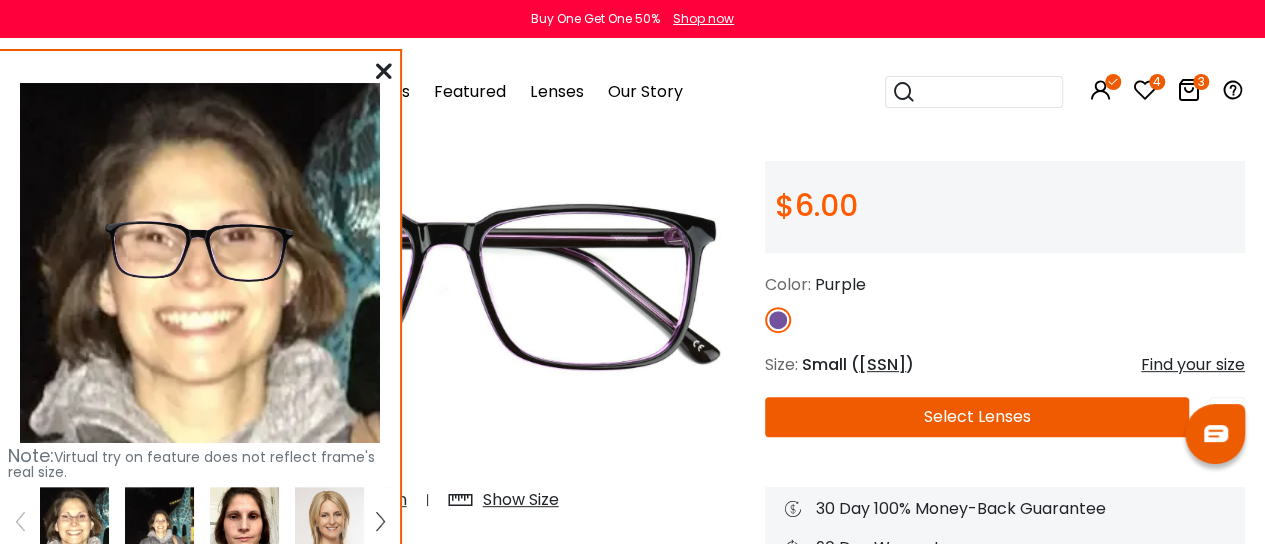 click at bounding box center (244, 521) 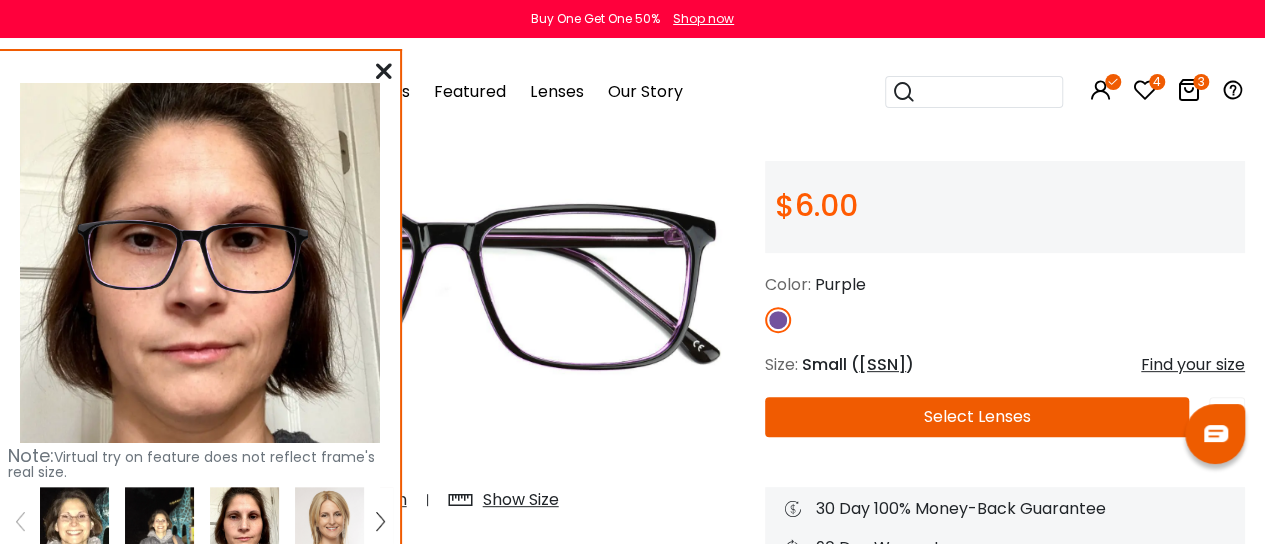 click at bounding box center (384, 71) 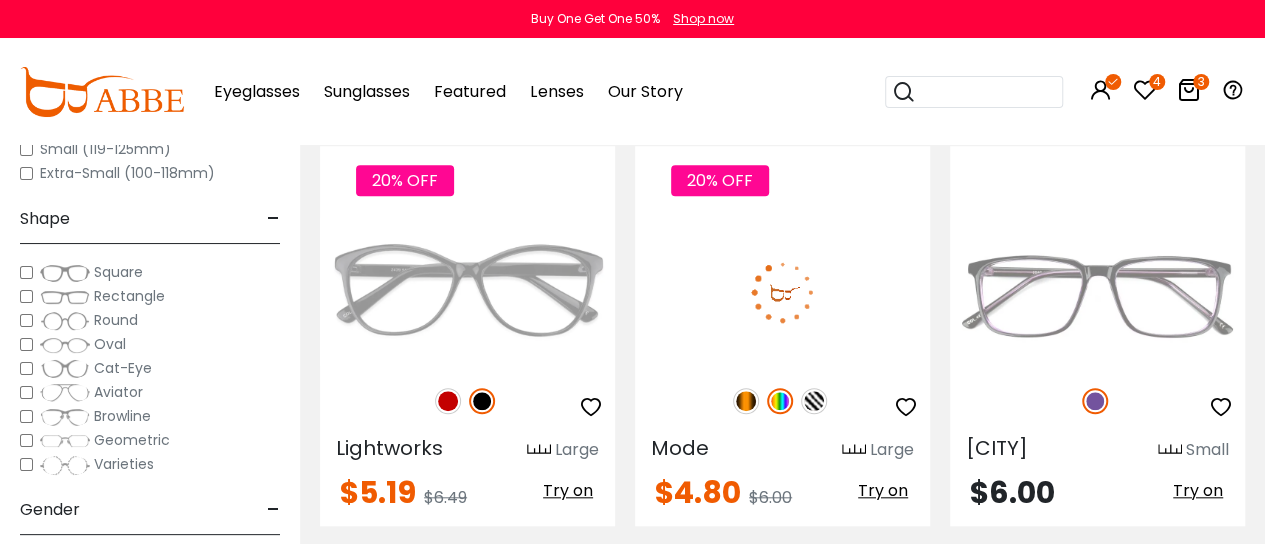 scroll, scrollTop: 8303, scrollLeft: 0, axis: vertical 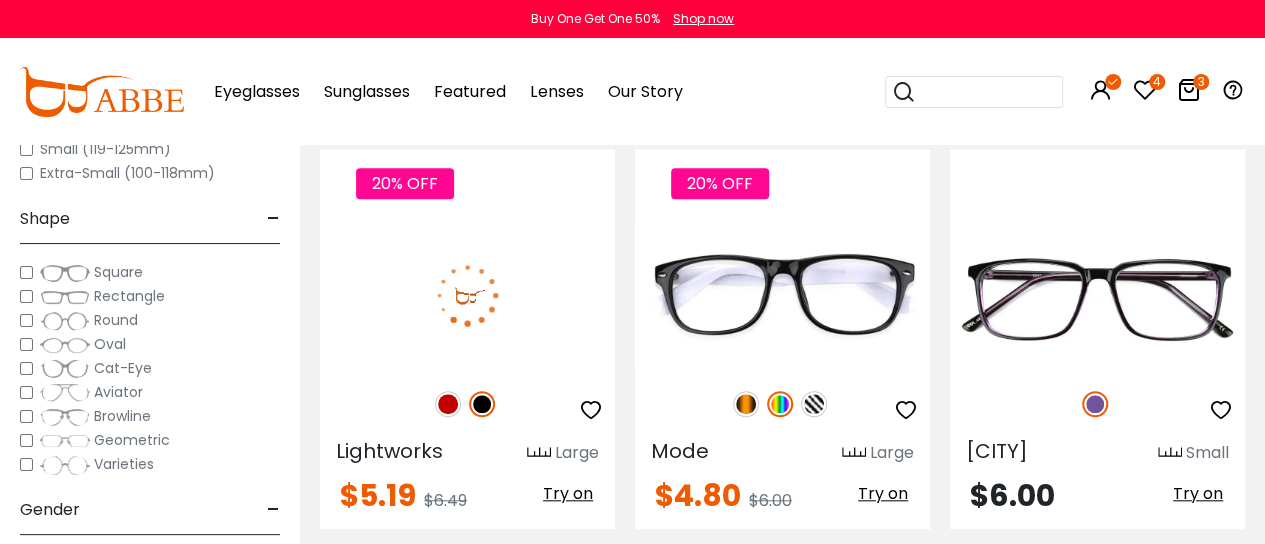 click at bounding box center (448, 404) 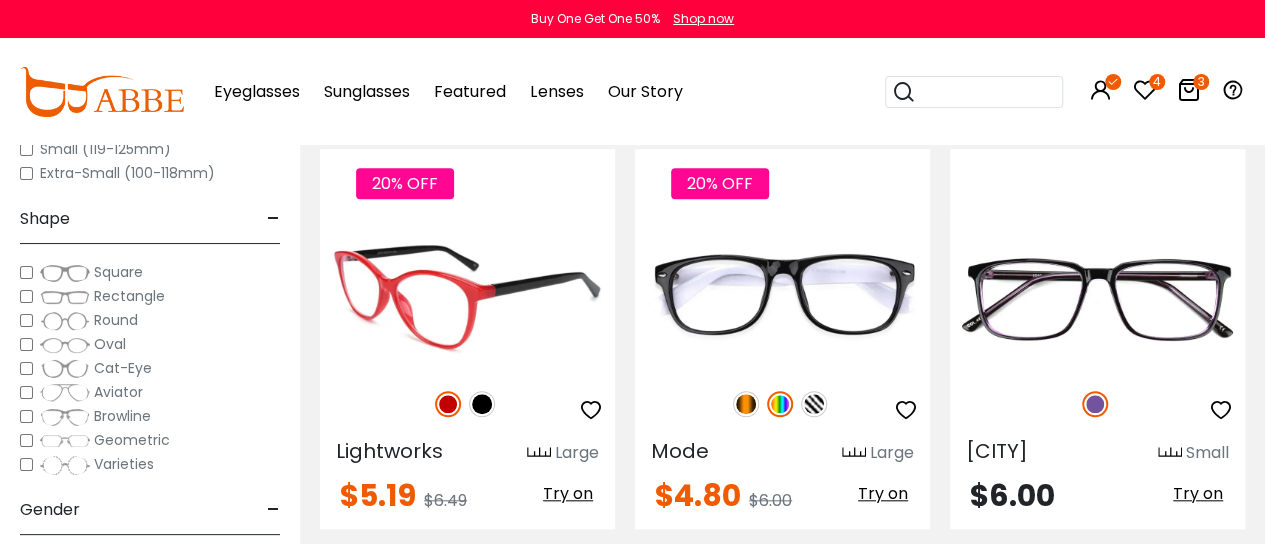 click at bounding box center (467, 294) 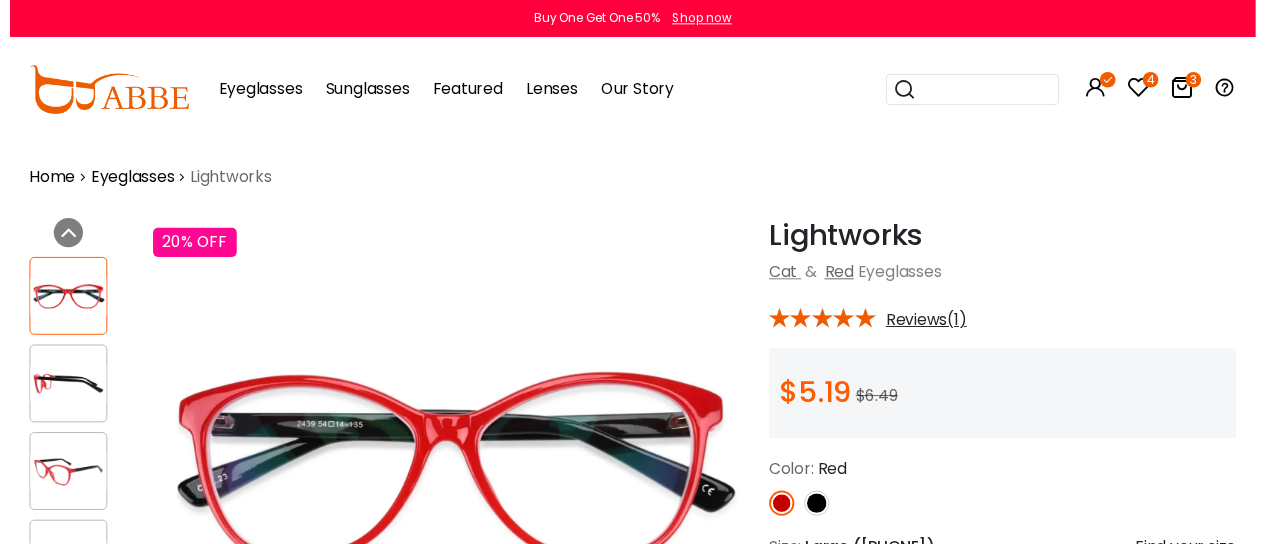 scroll, scrollTop: 0, scrollLeft: 0, axis: both 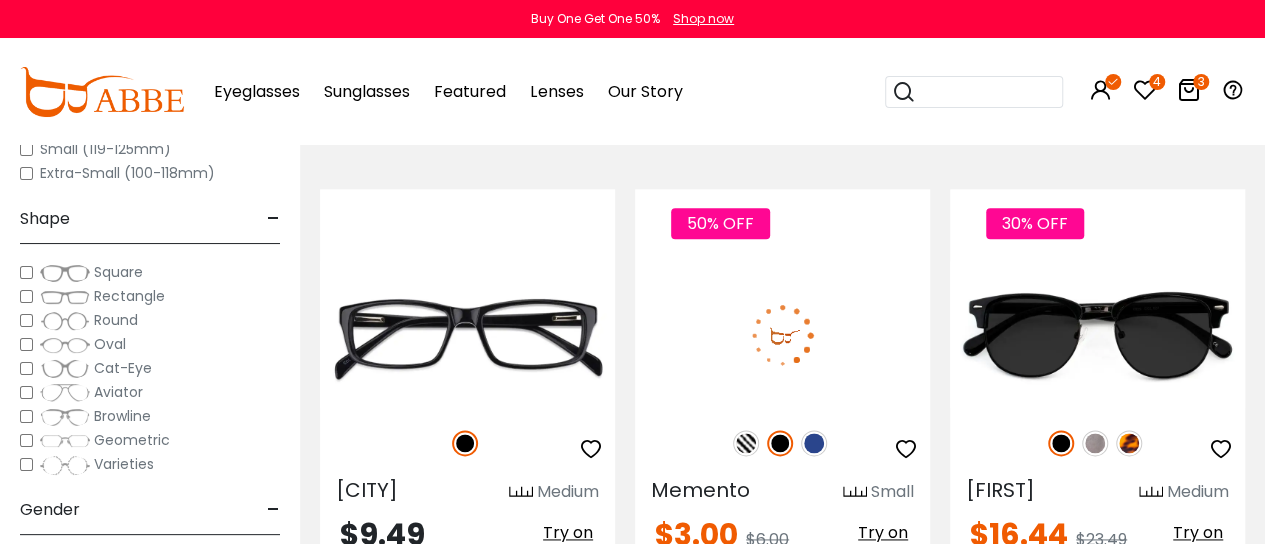 click at bounding box center [814, 443] 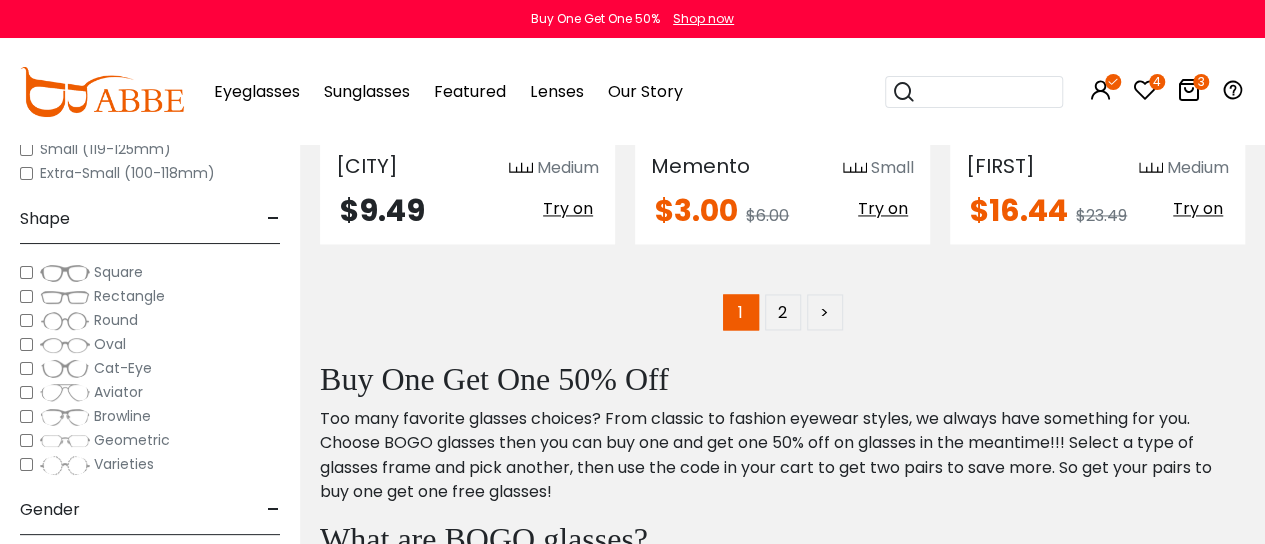 scroll, scrollTop: 9100, scrollLeft: 0, axis: vertical 